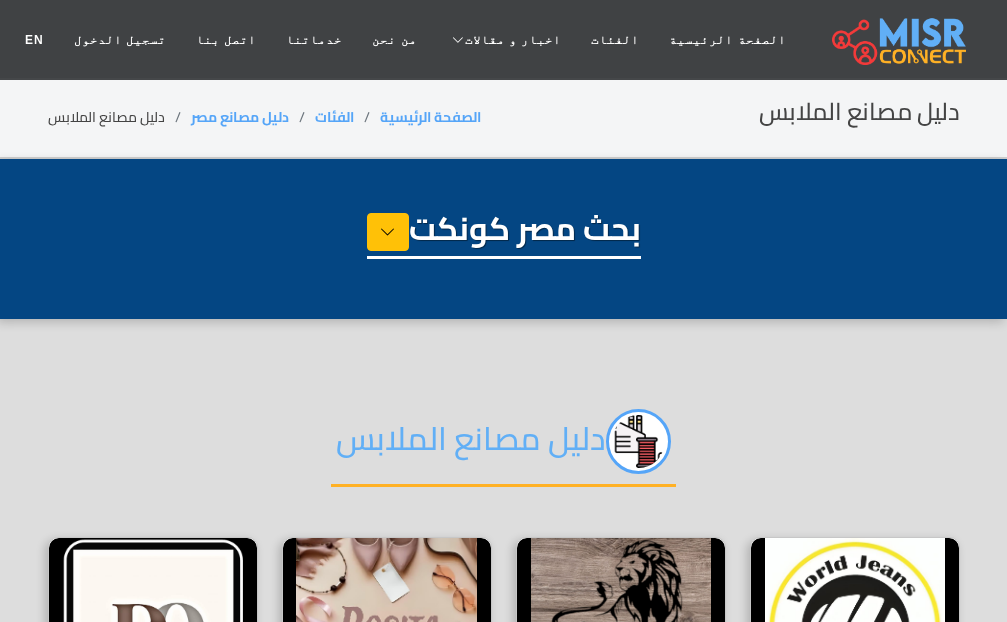 select on "**********" 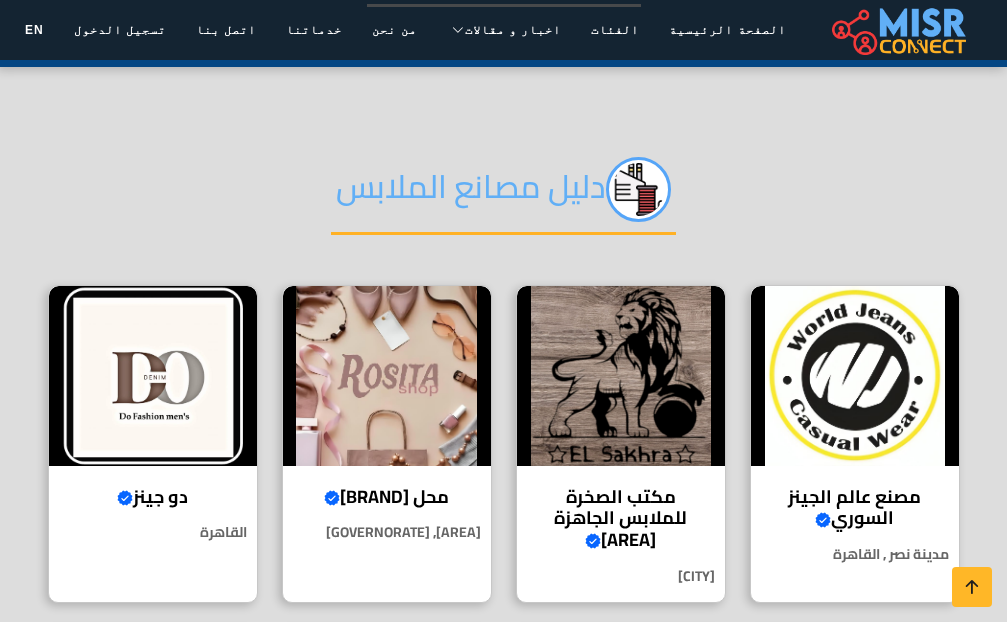 scroll, scrollTop: 378, scrollLeft: 0, axis: vertical 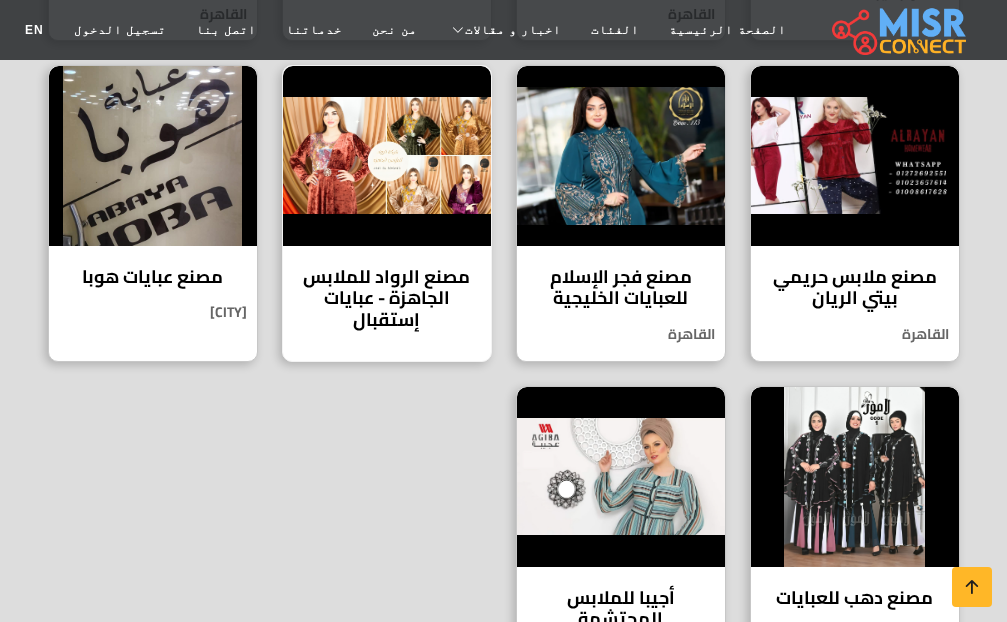 click on "مصنع الرواد للملابس الجاهزة - عبايات إستقبال" at bounding box center [387, 298] 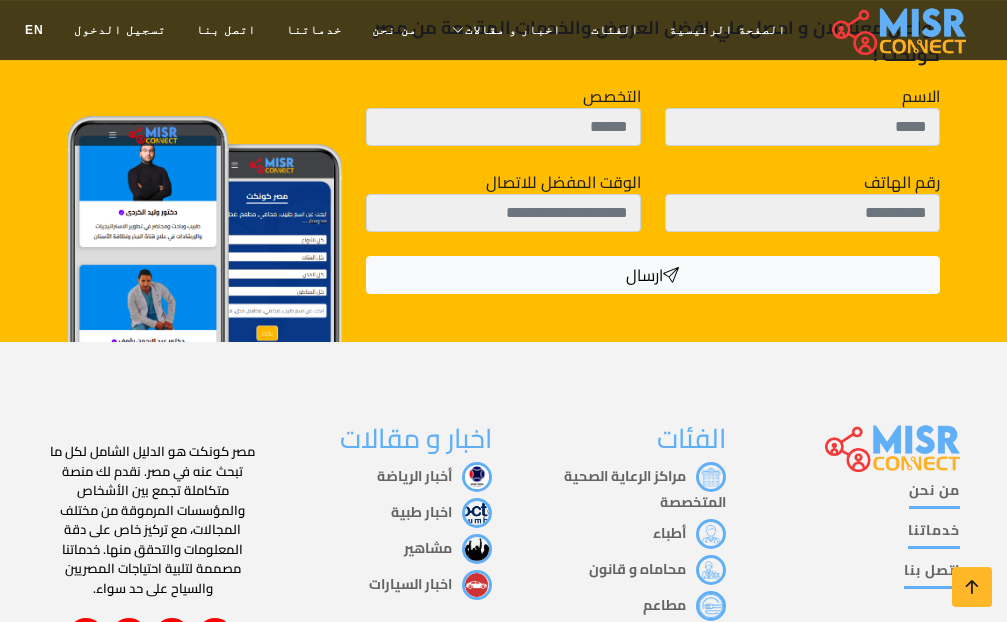 scroll, scrollTop: 7298, scrollLeft: 0, axis: vertical 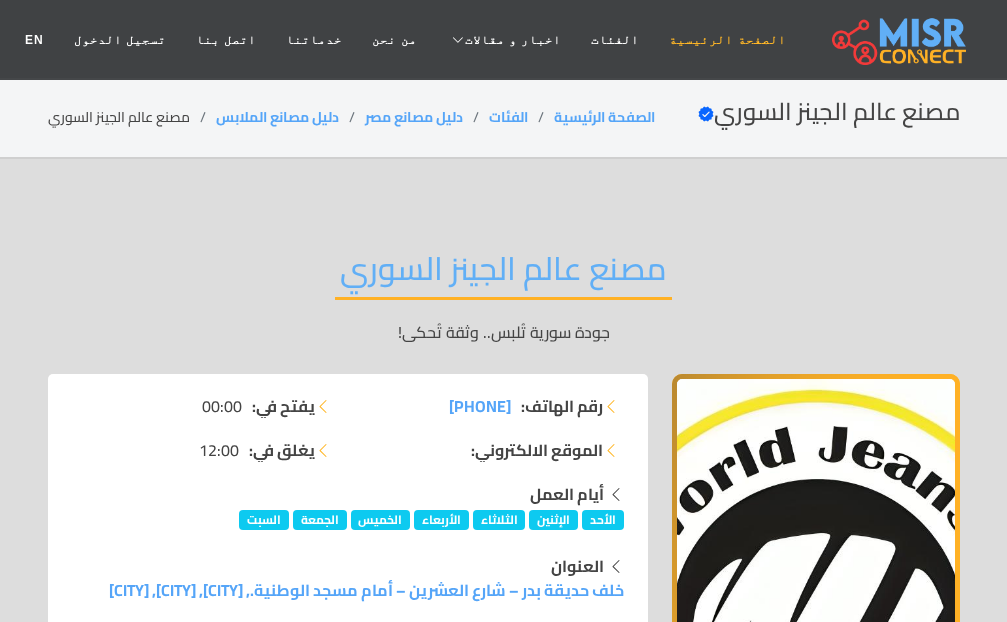 click on "الصفحة الرئيسية" at bounding box center (727, 40) 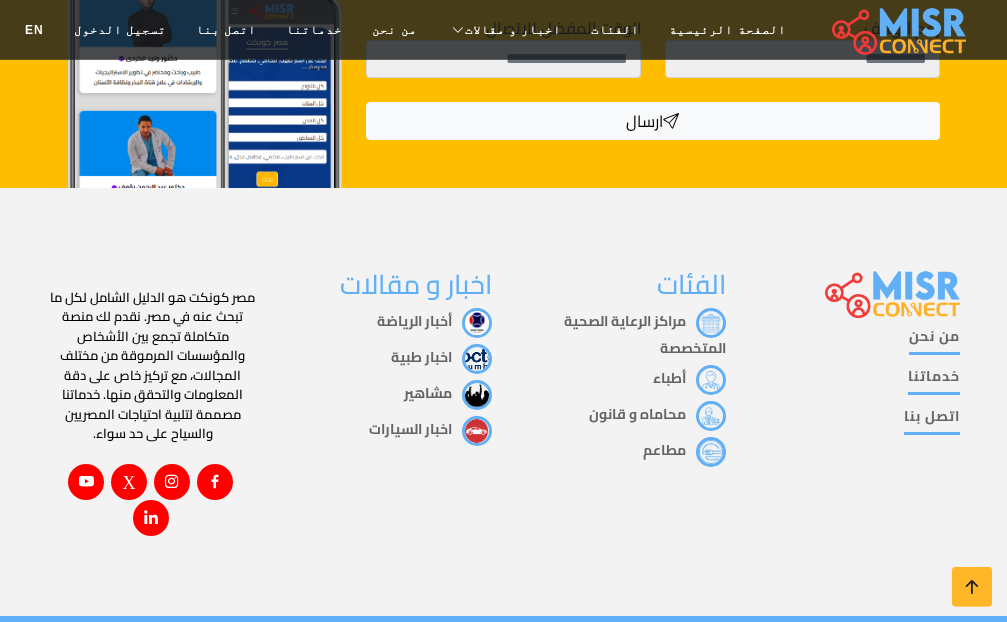 scroll, scrollTop: 3900, scrollLeft: 0, axis: vertical 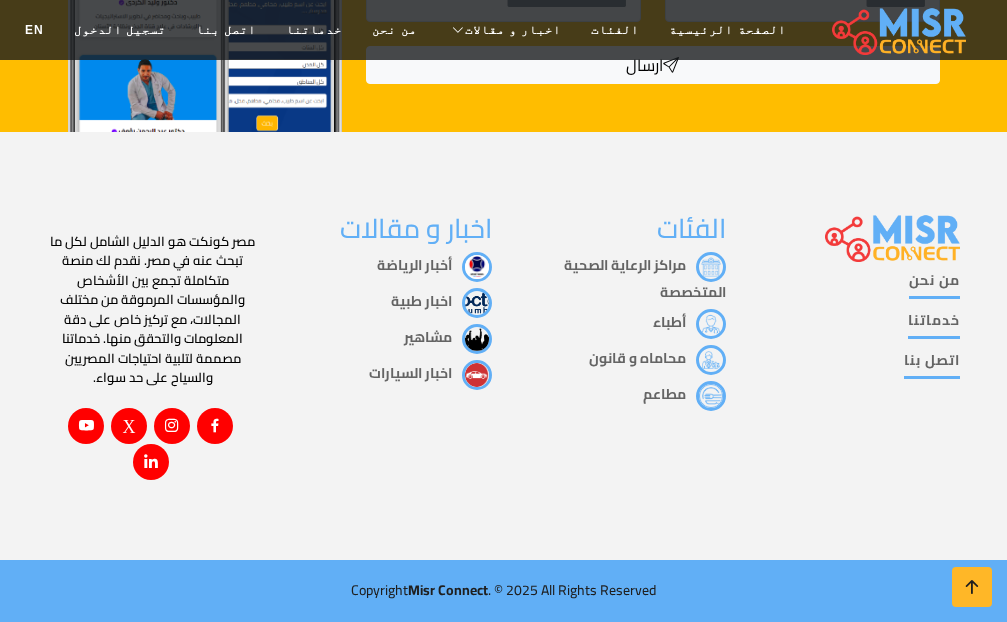click on "محاماه و قانون" at bounding box center (657, 358) 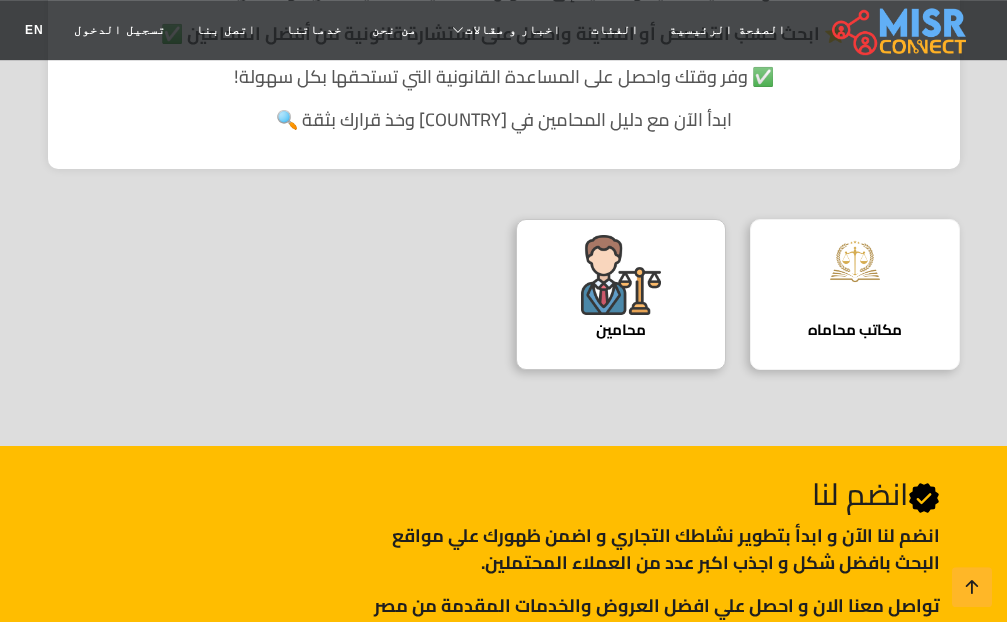 scroll, scrollTop: 630, scrollLeft: 0, axis: vertical 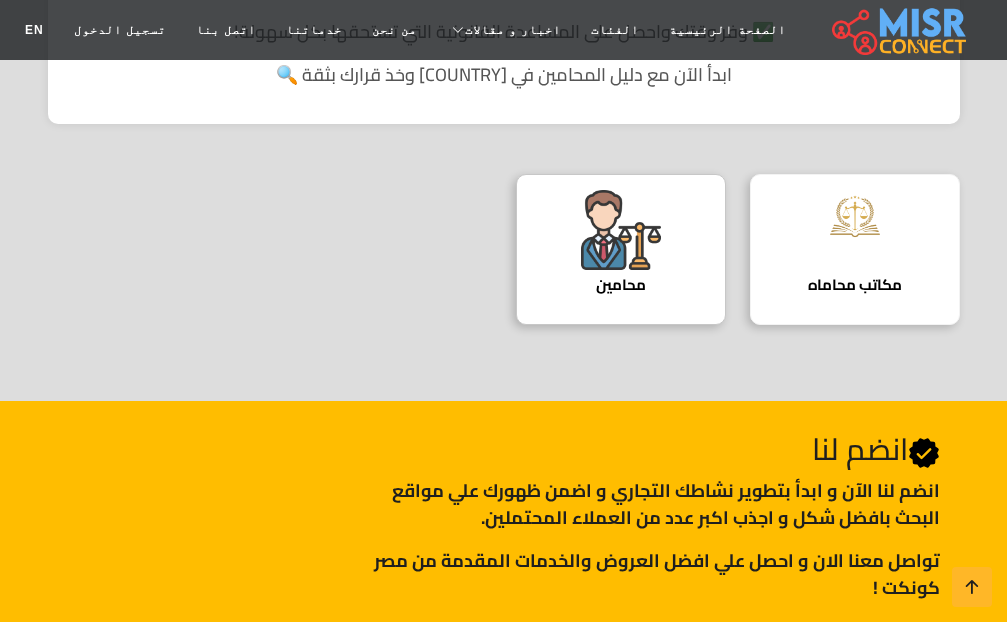 click on "مكاتب محاماه
دليل مكاتب المحاماة" at bounding box center (855, 249) 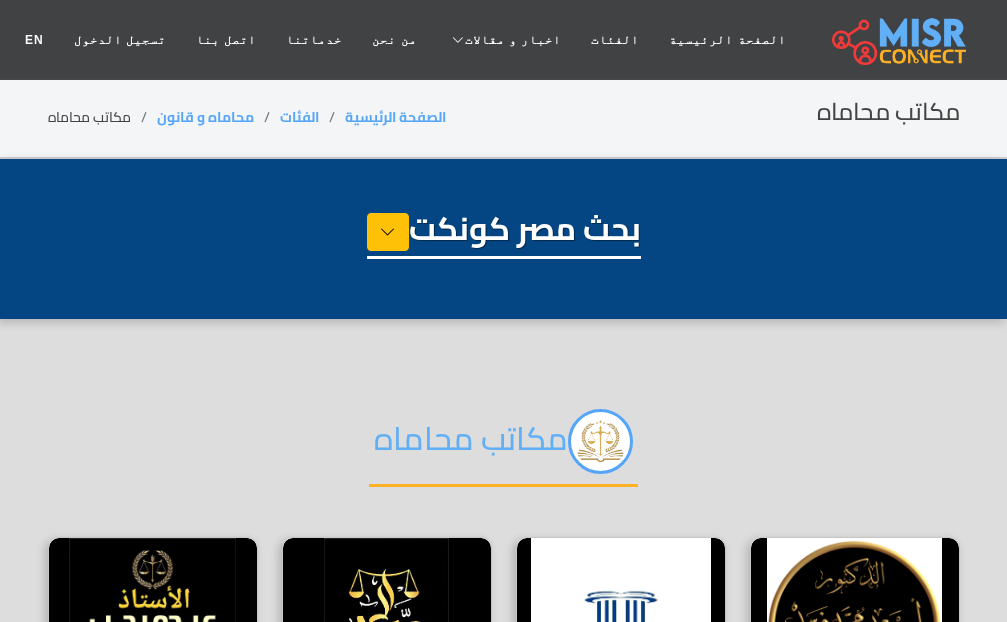 select on "**********" 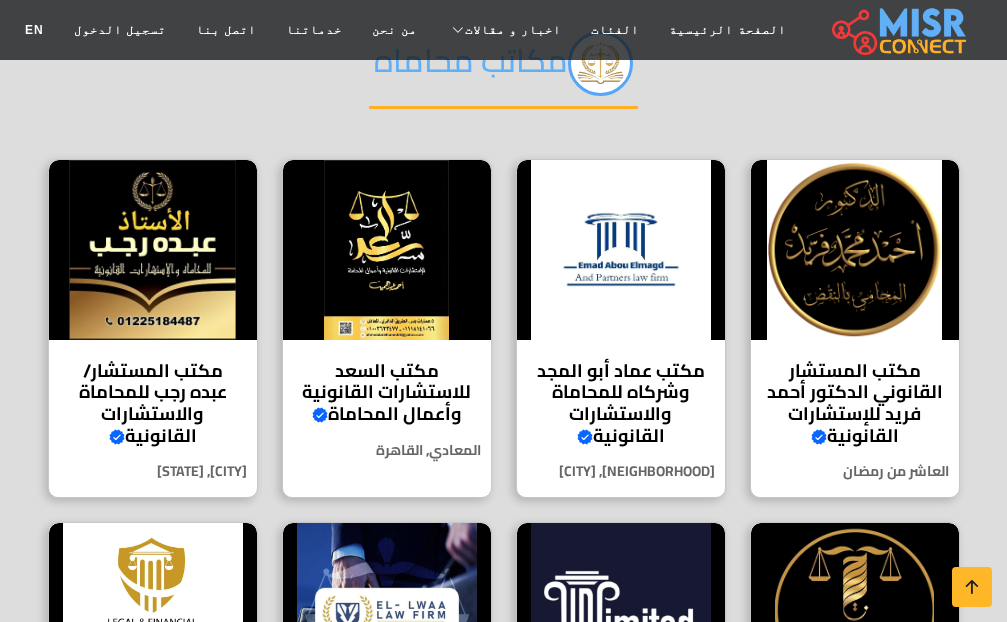 scroll, scrollTop: 504, scrollLeft: 0, axis: vertical 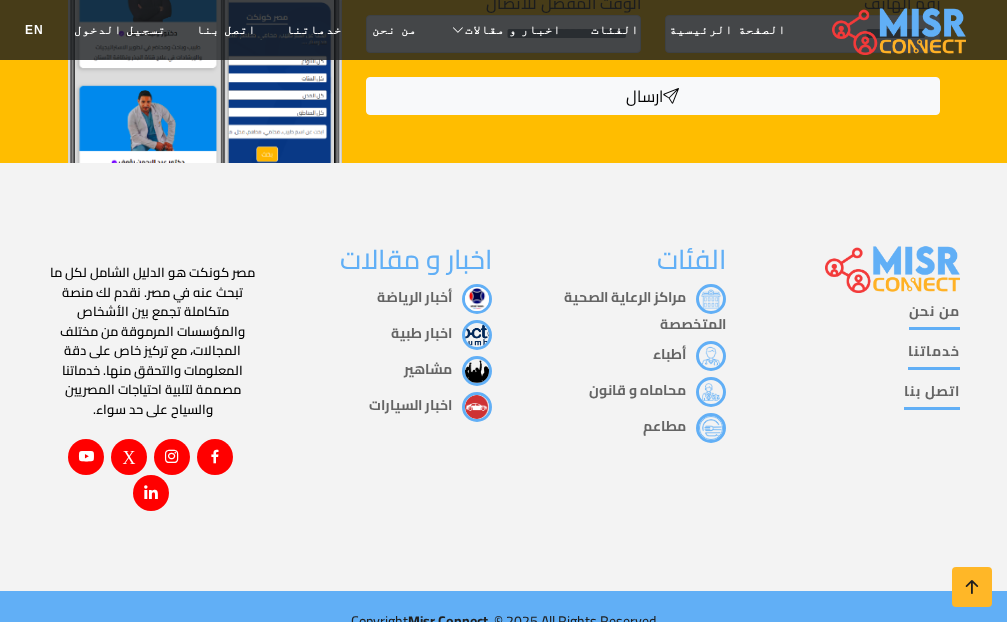 click on "مطاعم" at bounding box center [684, 426] 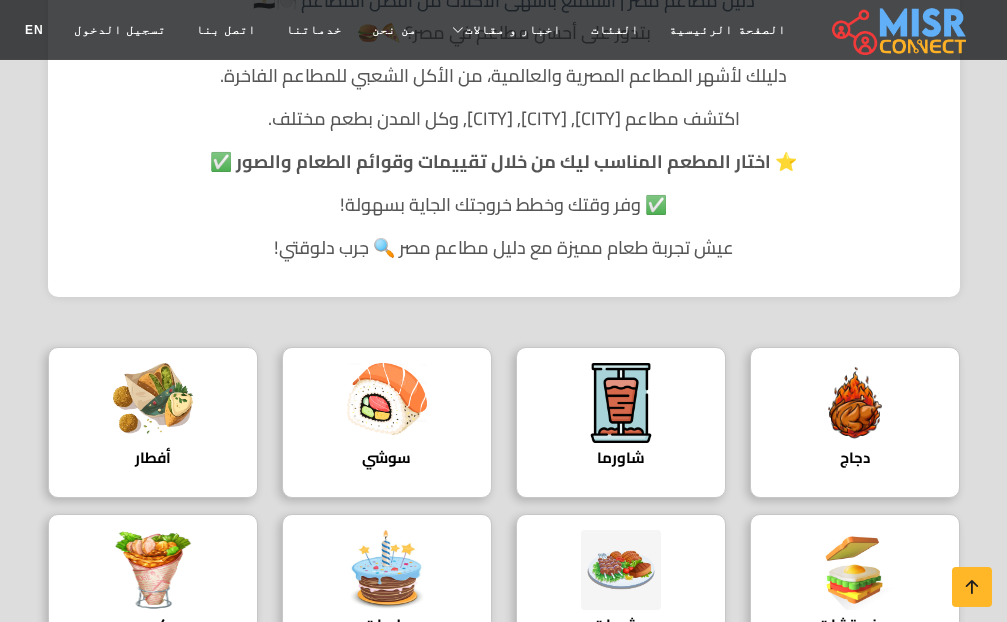 scroll, scrollTop: 504, scrollLeft: 0, axis: vertical 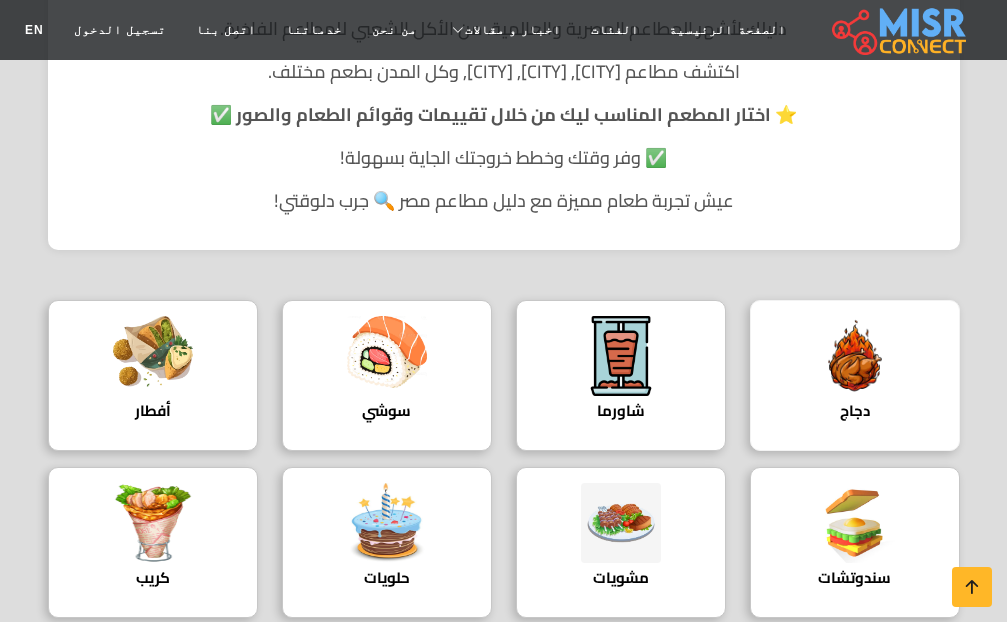 click at bounding box center [855, 356] 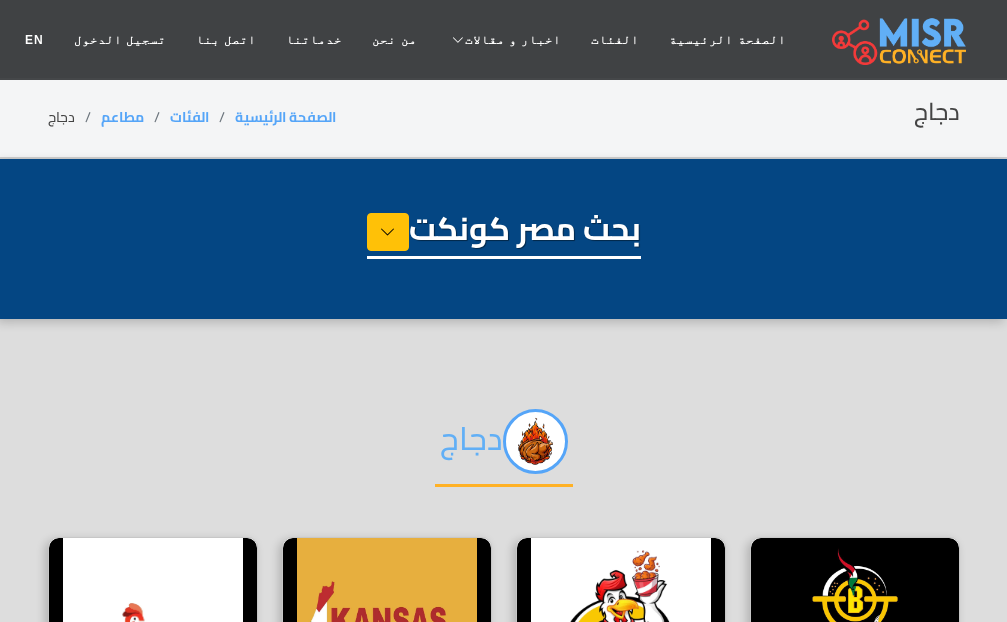 select on "**********" 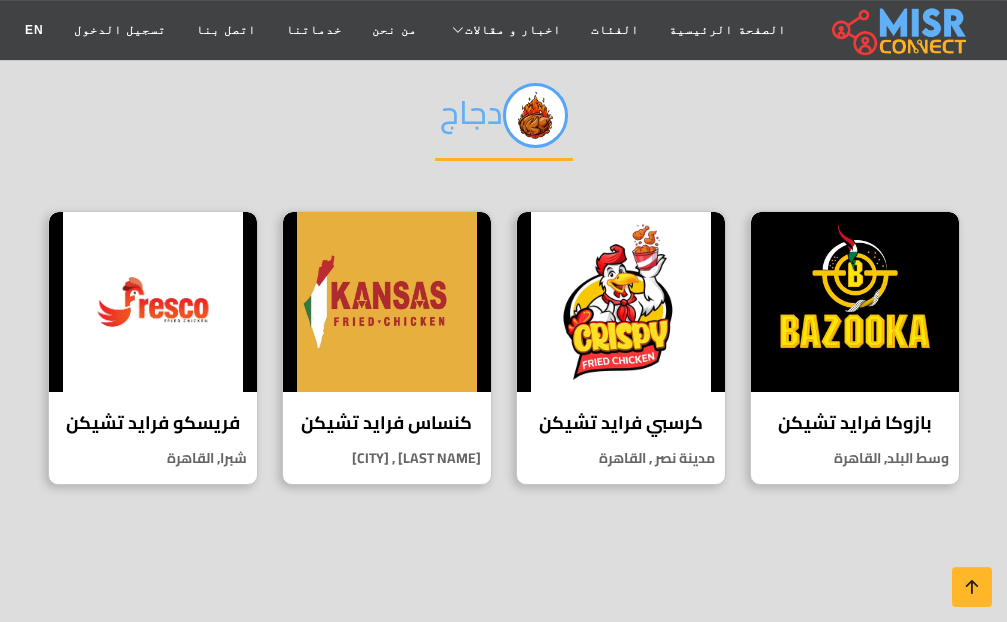scroll, scrollTop: 378, scrollLeft: 0, axis: vertical 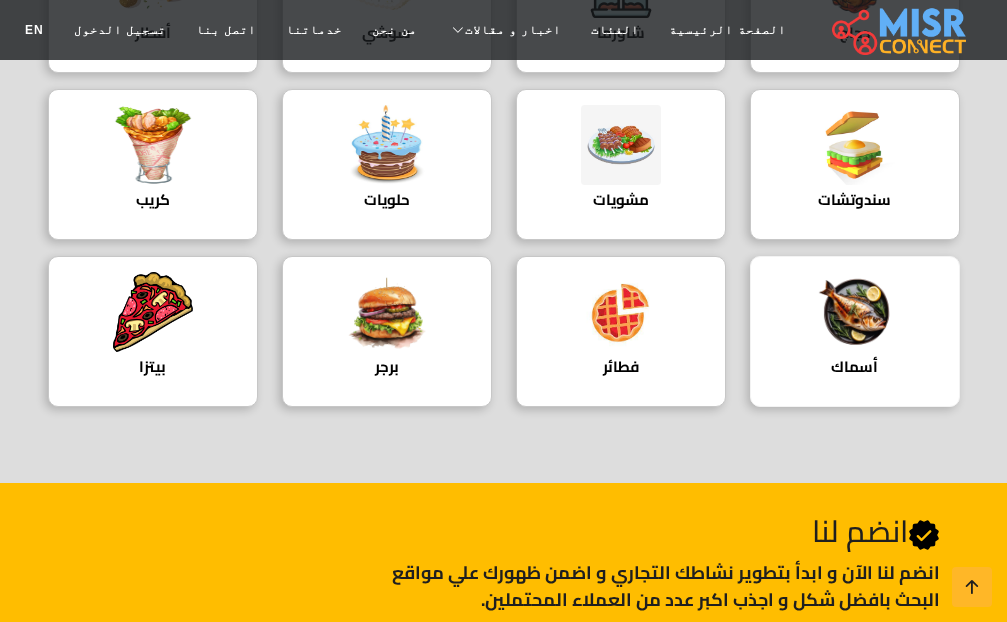 click at bounding box center [855, 312] 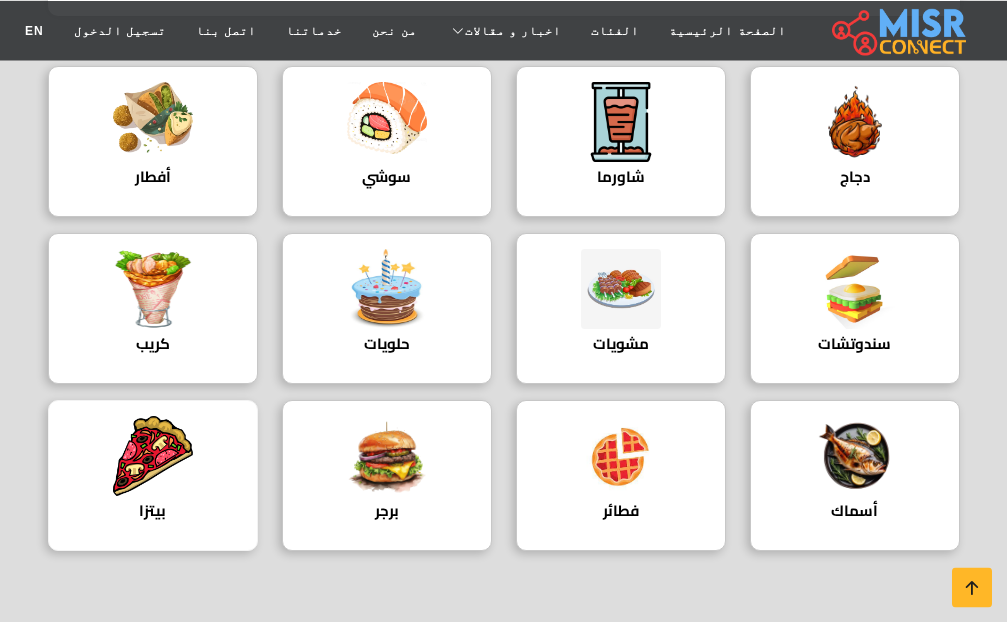 scroll, scrollTop: 756, scrollLeft: 0, axis: vertical 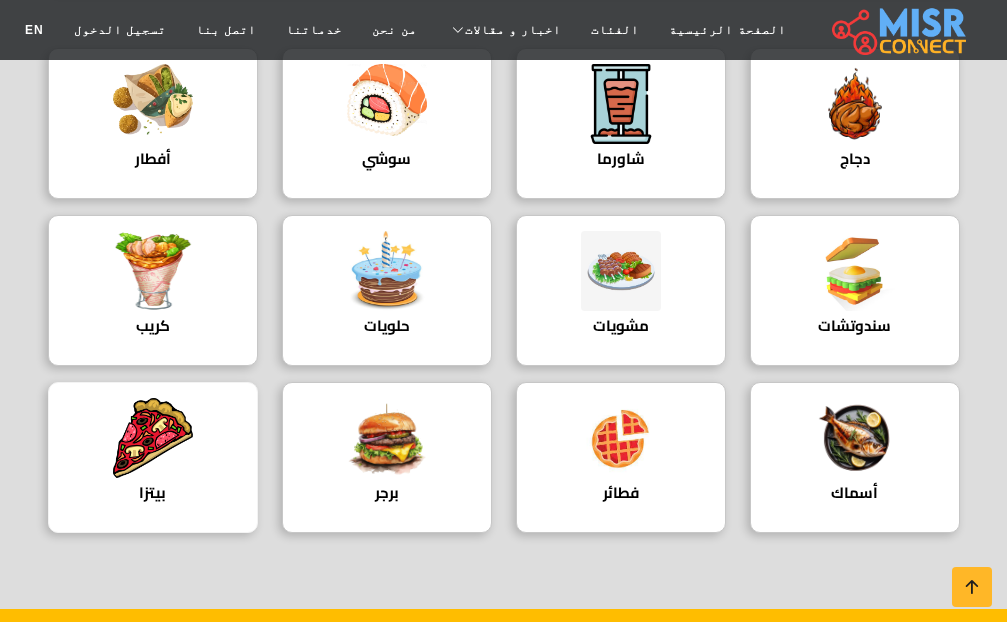 click on "بيتزا" at bounding box center [153, 457] 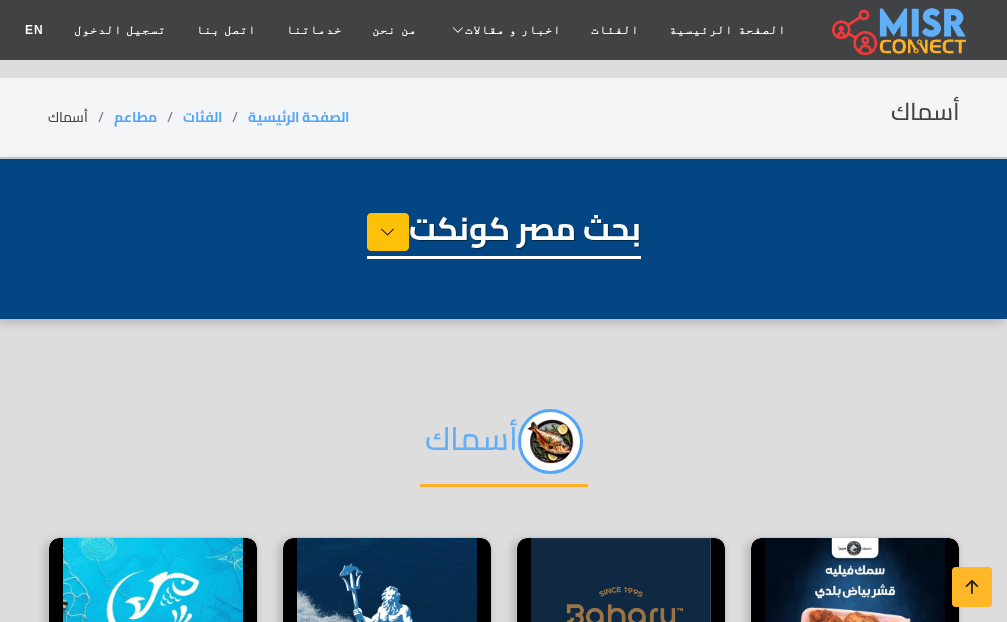 select on "**********" 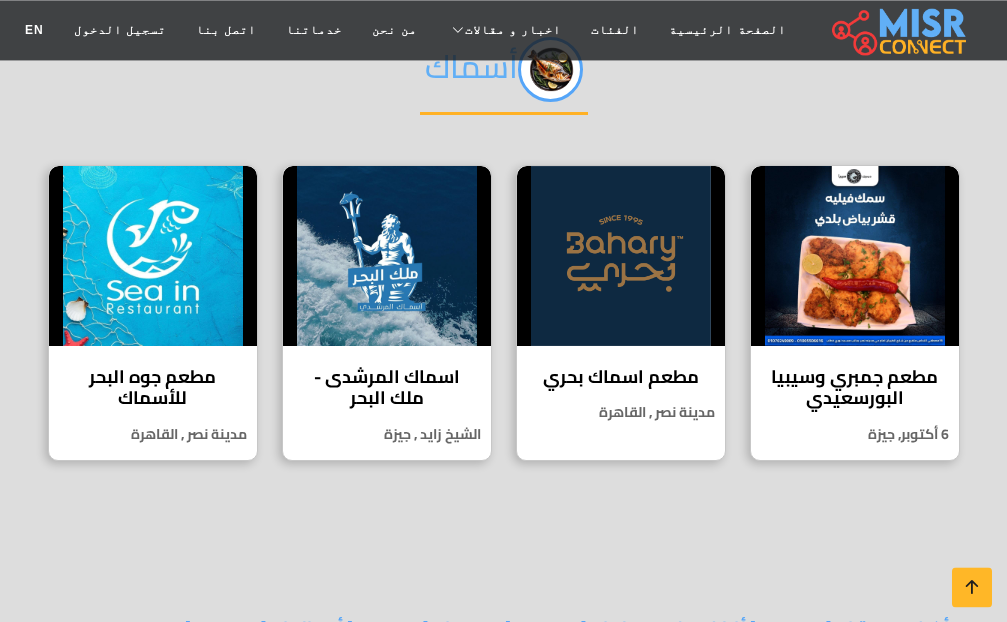 scroll, scrollTop: 378, scrollLeft: 0, axis: vertical 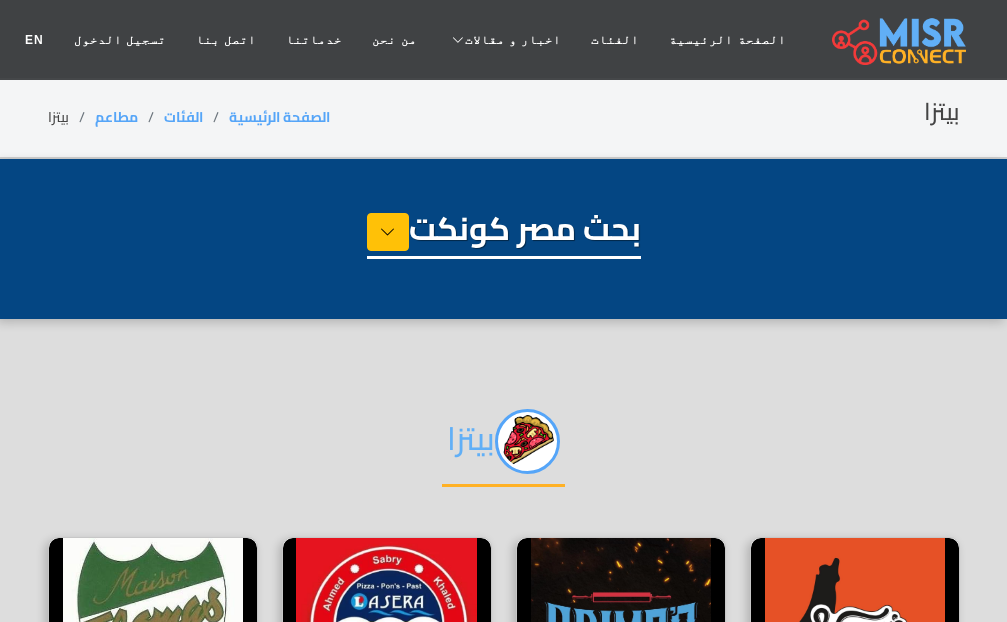 select on "**********" 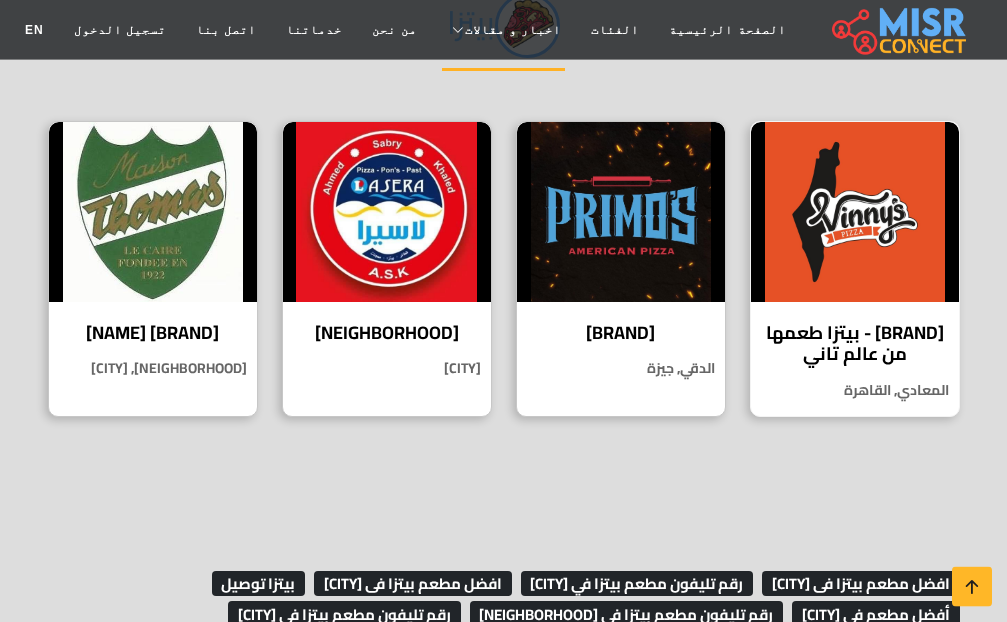 scroll, scrollTop: 378, scrollLeft: 0, axis: vertical 